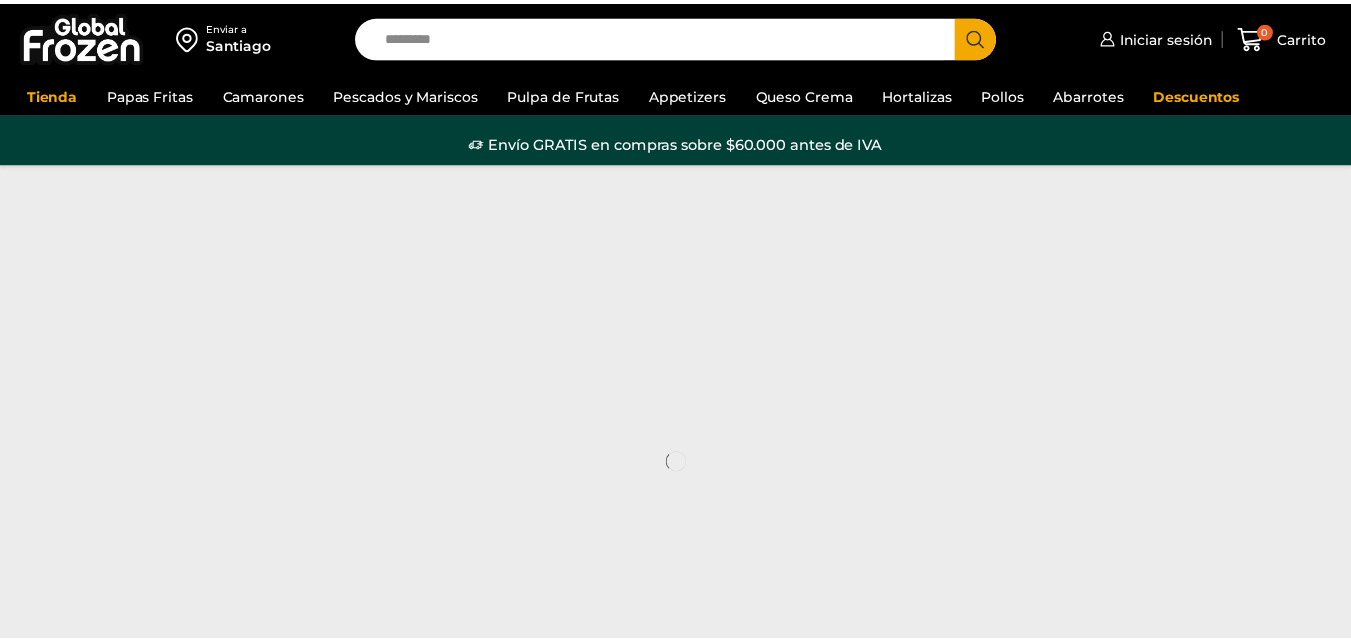 scroll, scrollTop: 0, scrollLeft: 0, axis: both 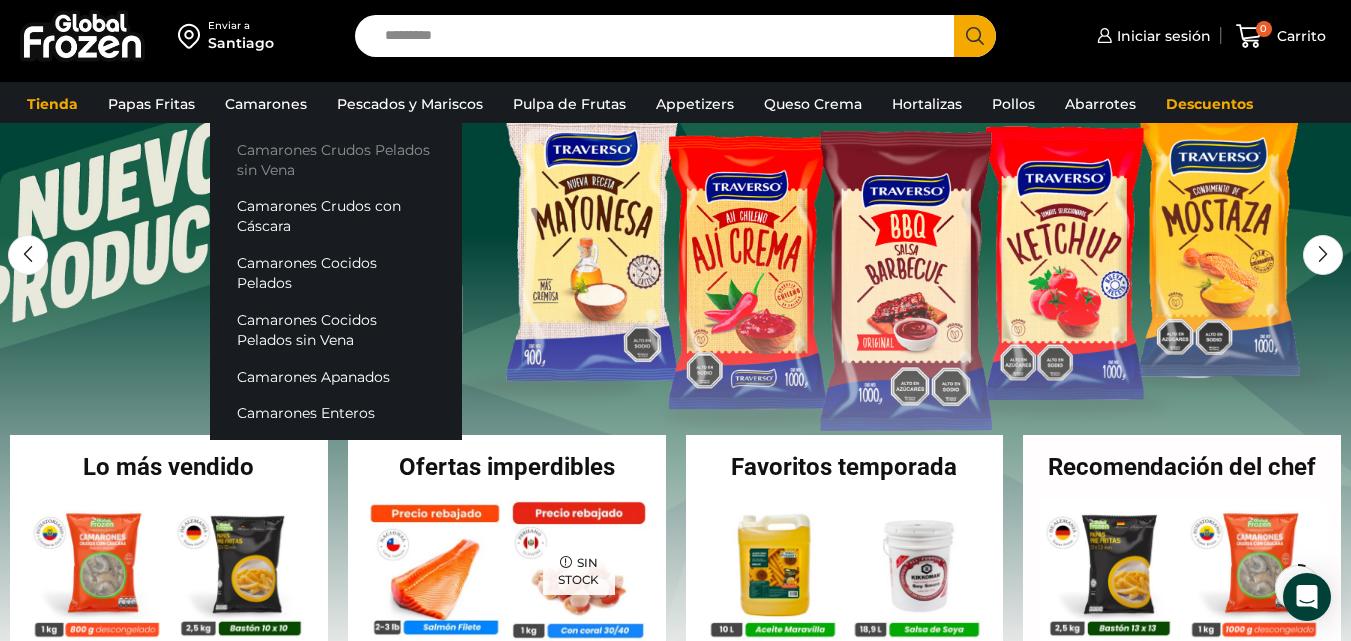 click on "Camarones Crudos Pelados sin Vena" at bounding box center [336, 159] 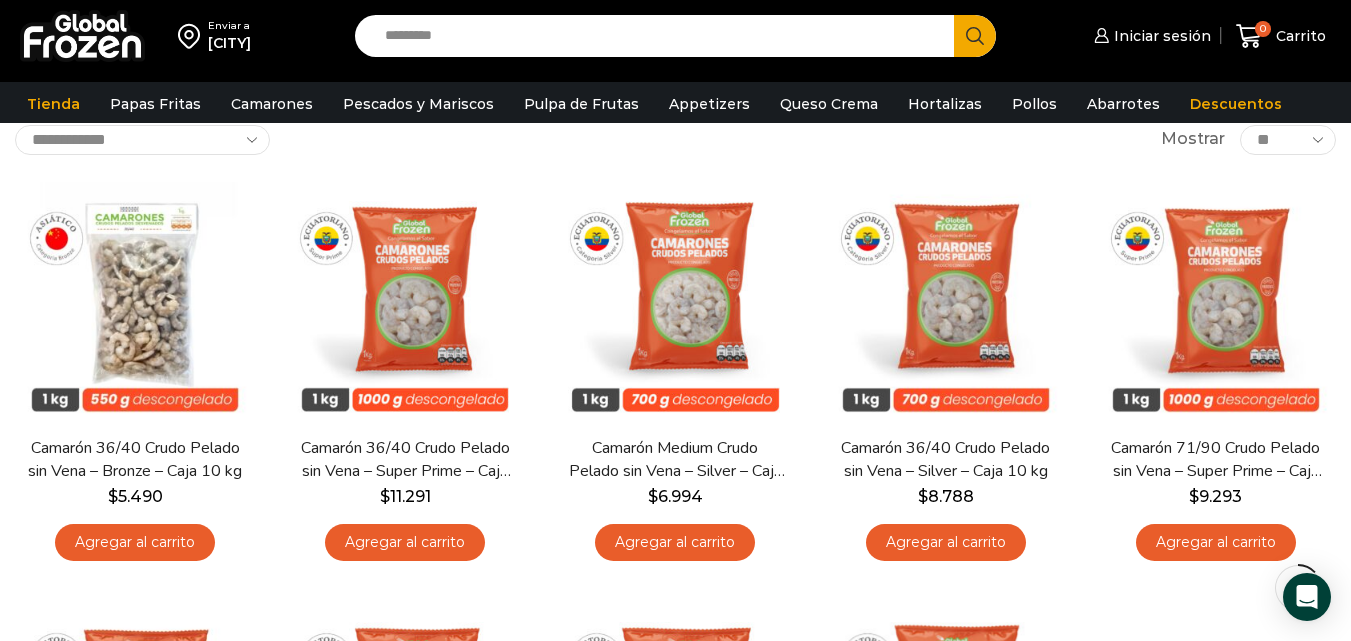 scroll, scrollTop: 123, scrollLeft: 0, axis: vertical 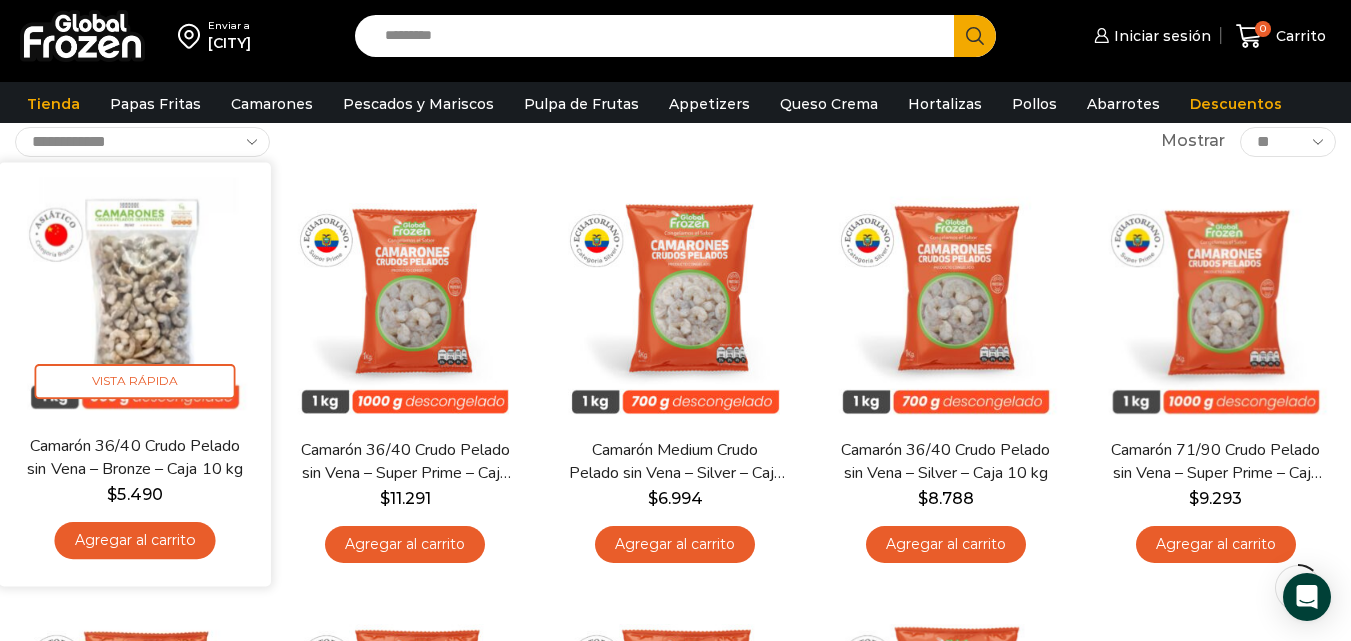click on "Agregar al carrito" at bounding box center (135, 540) 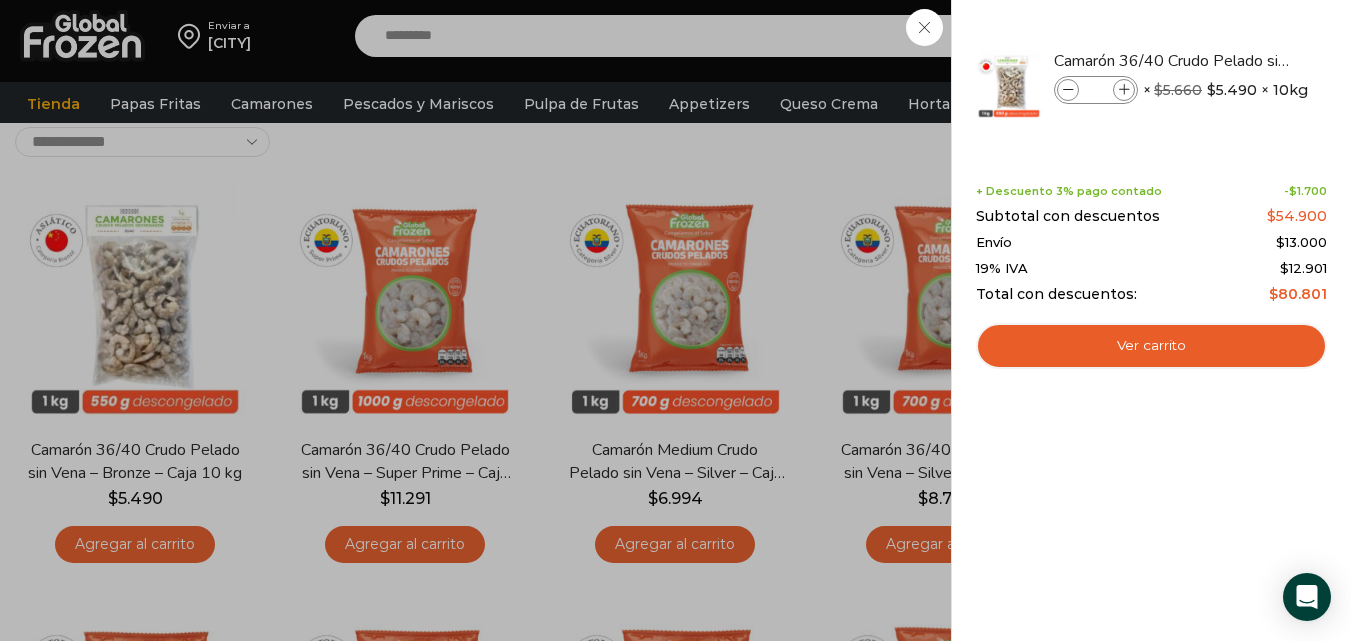 click on "1
Carrito
1
1
Shopping Cart
*" at bounding box center [1281, 36] 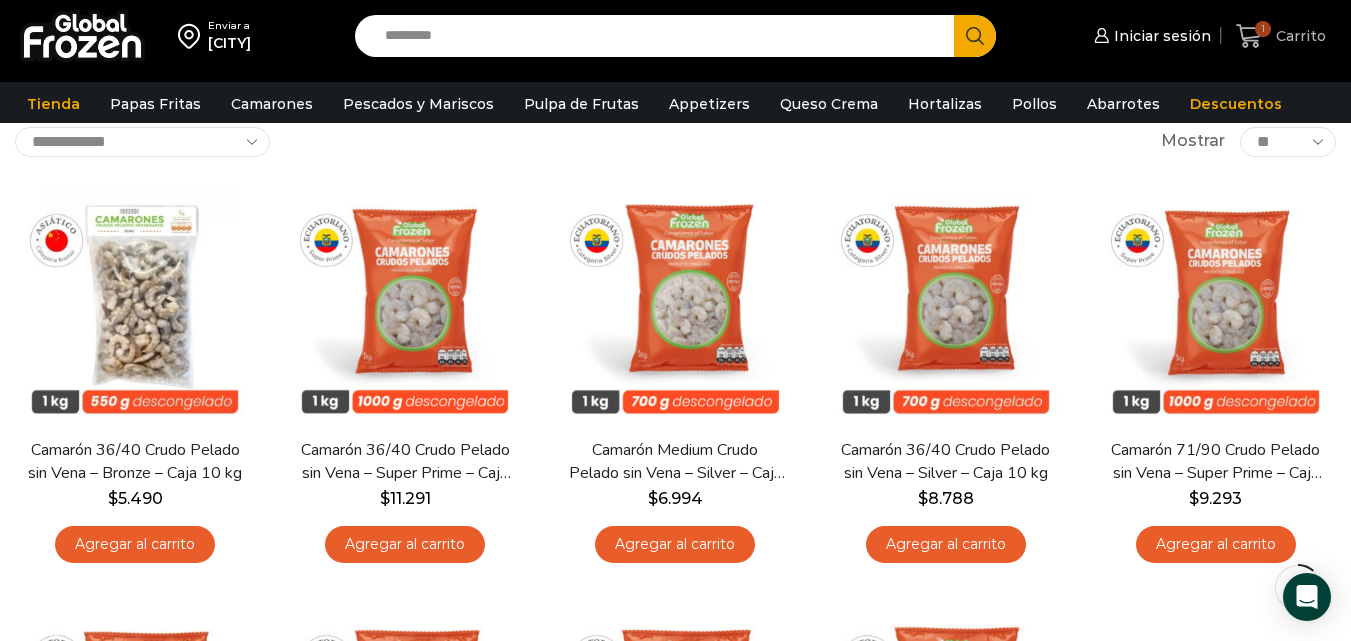 click at bounding box center [1249, 36] 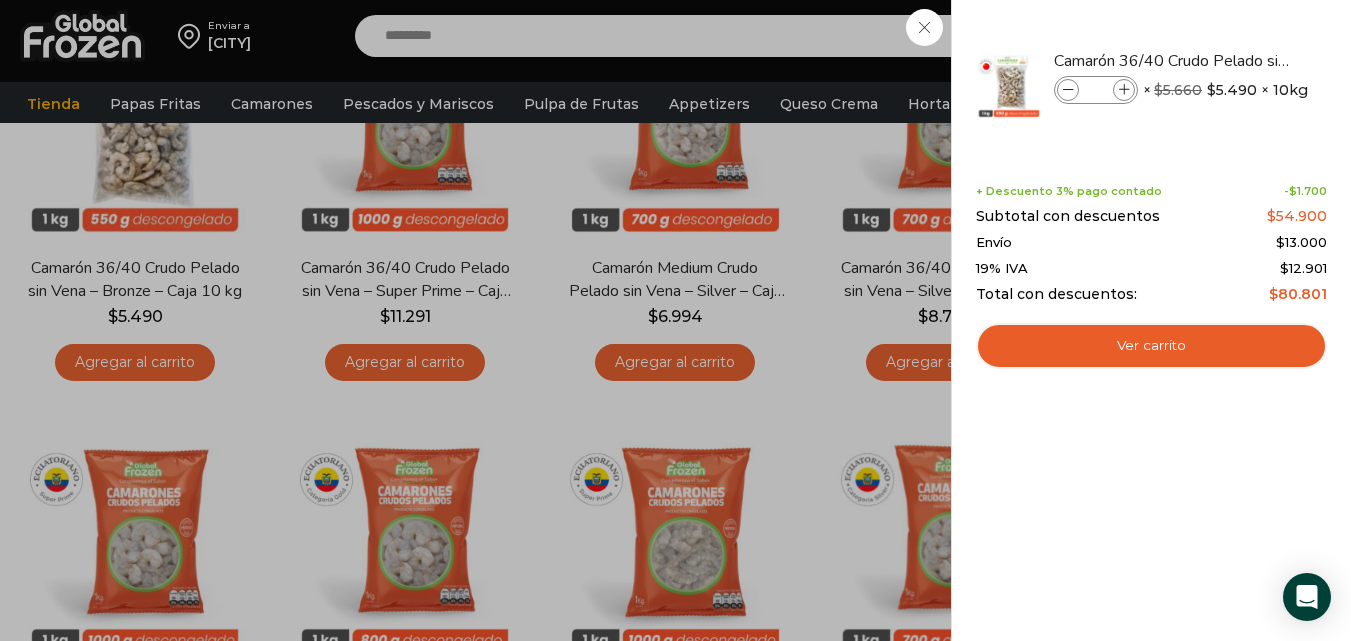 scroll, scrollTop: 310, scrollLeft: 0, axis: vertical 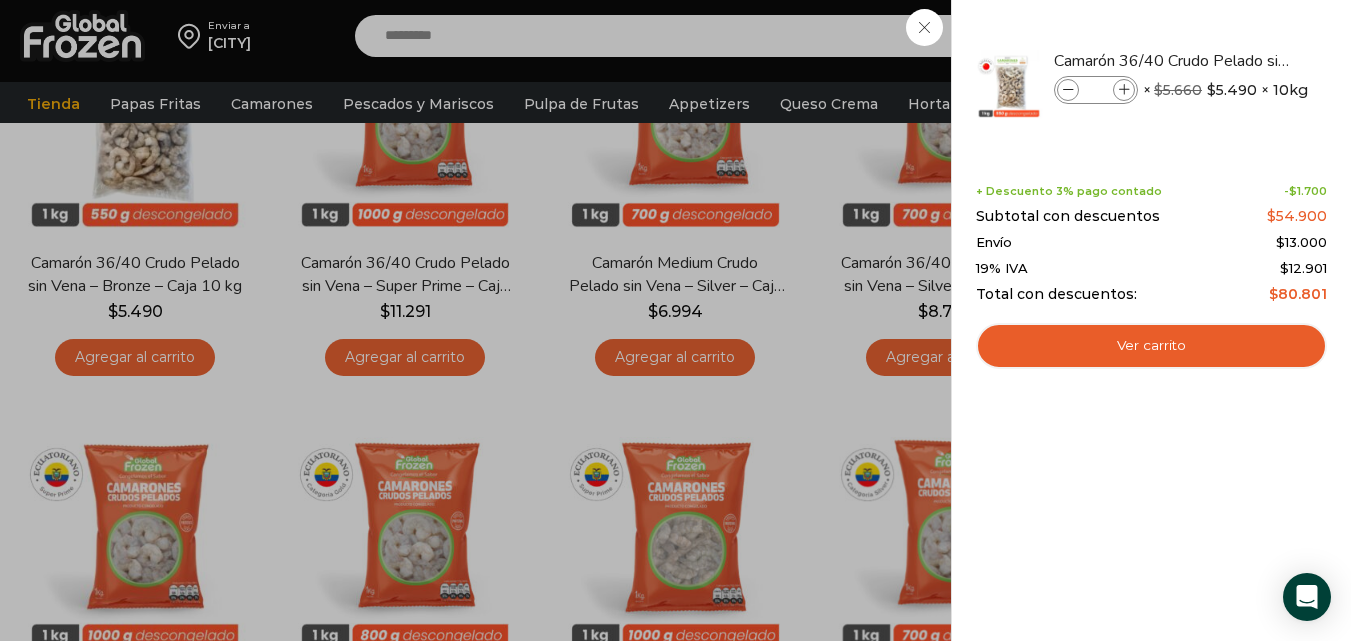 click on "1
Carrito
1
1
Shopping Cart
*" at bounding box center (1281, 36) 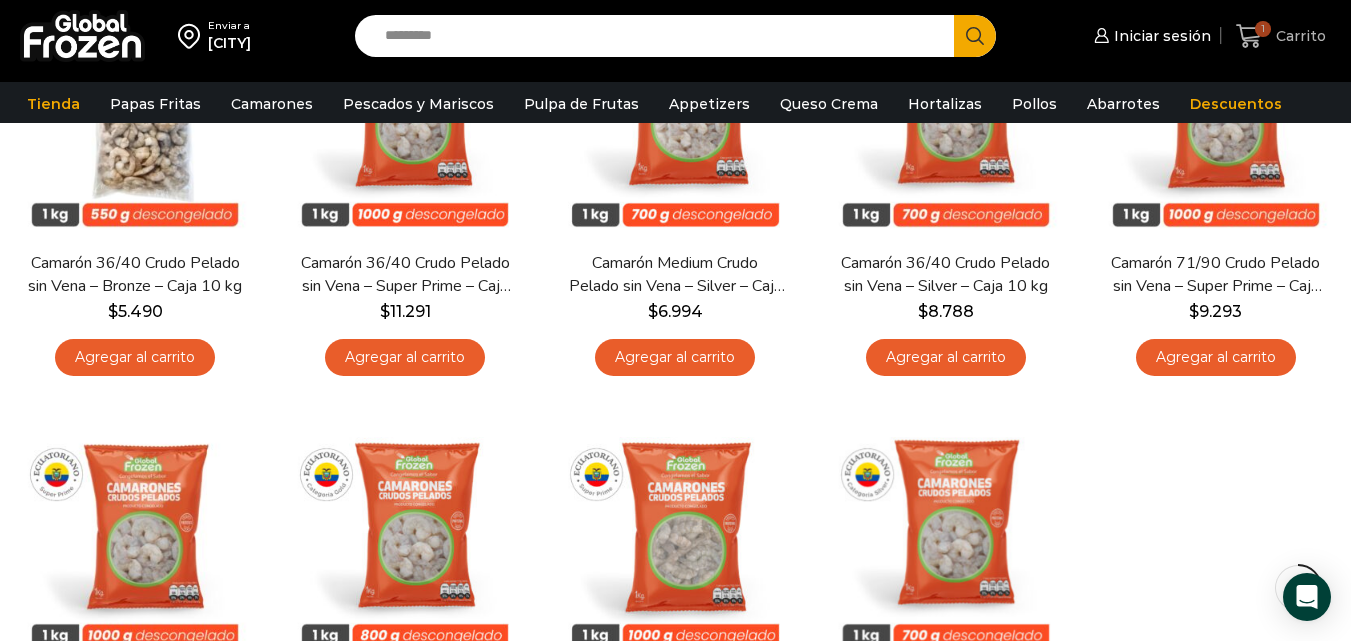 click at bounding box center (1249, 36) 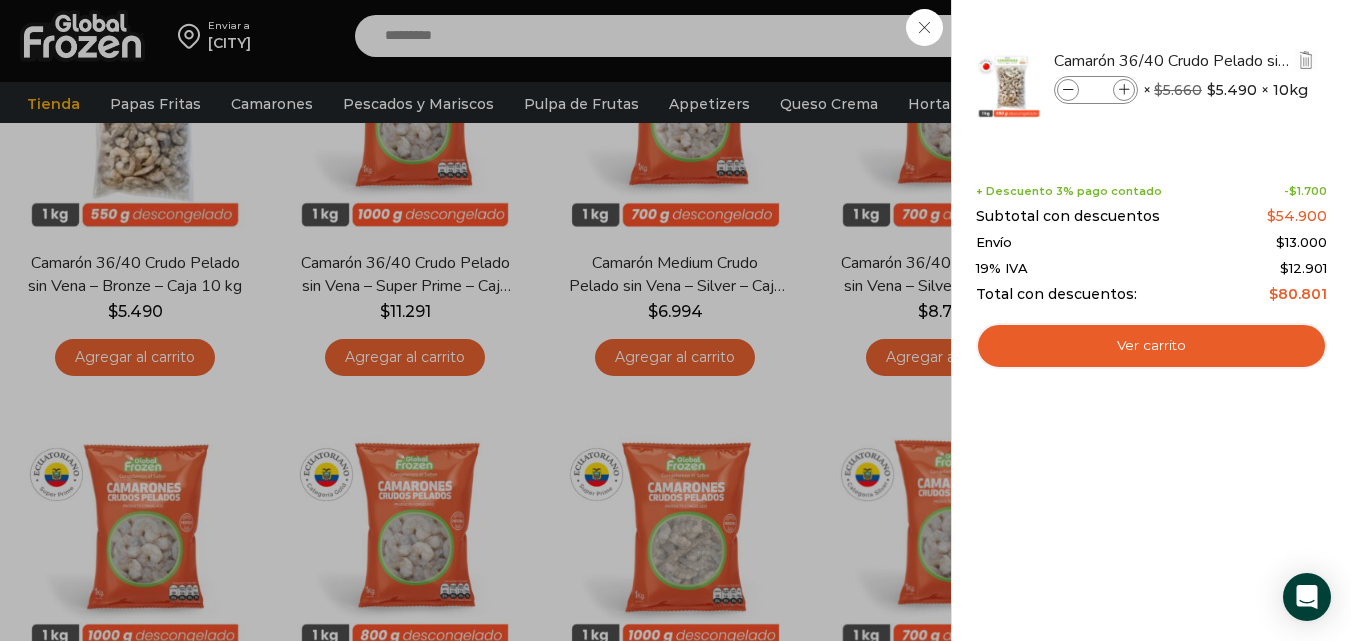 click at bounding box center (1068, 90) 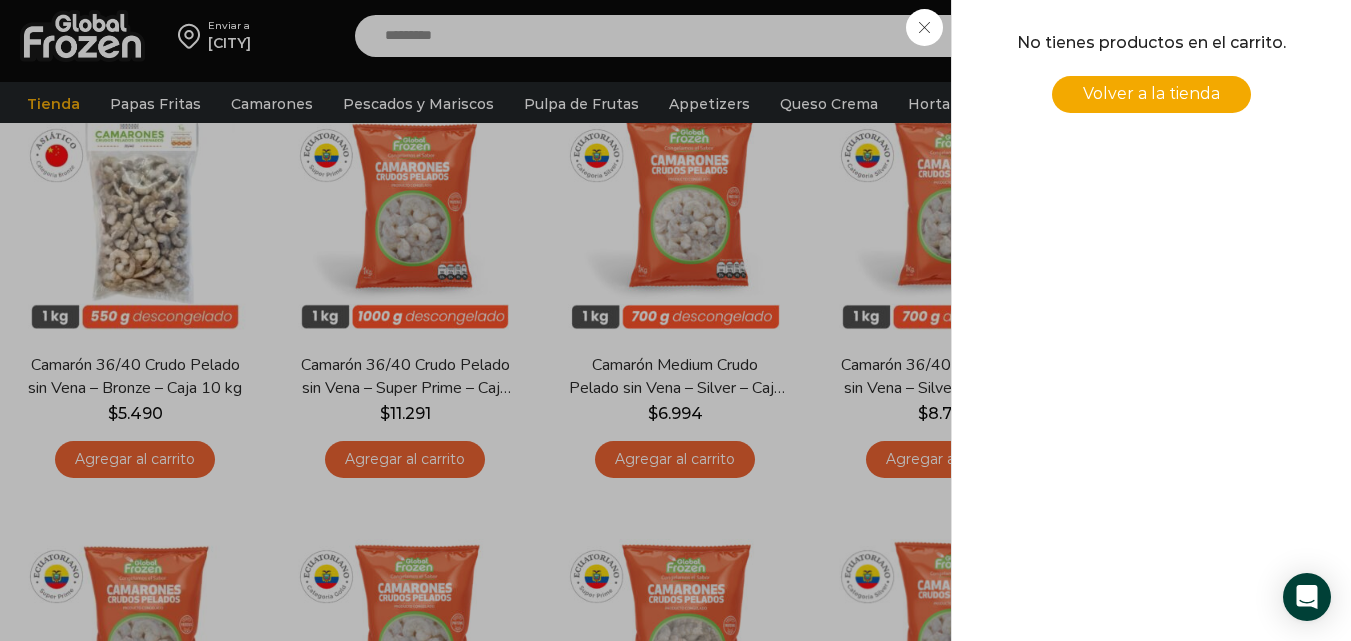 scroll, scrollTop: 179, scrollLeft: 0, axis: vertical 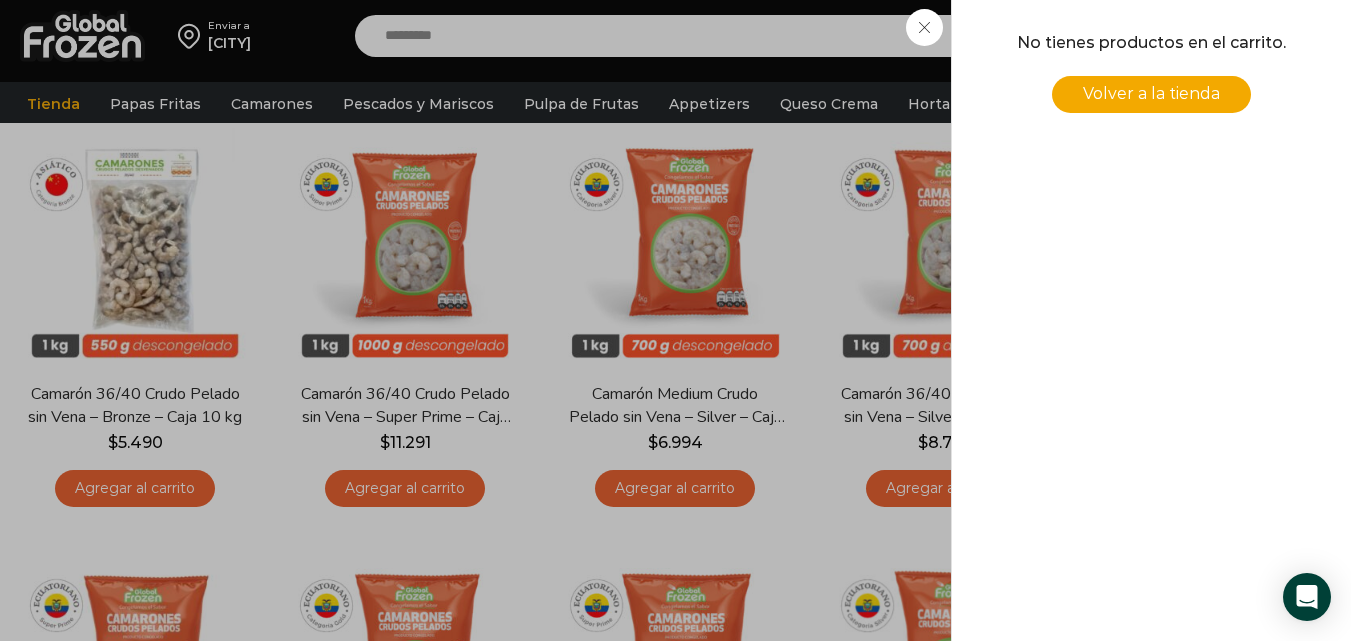 click on "0
Carrito
0
0
Shopping Cart
No tienes productos en el carrito.
Volver a la tienda
-" at bounding box center [1281, 36] 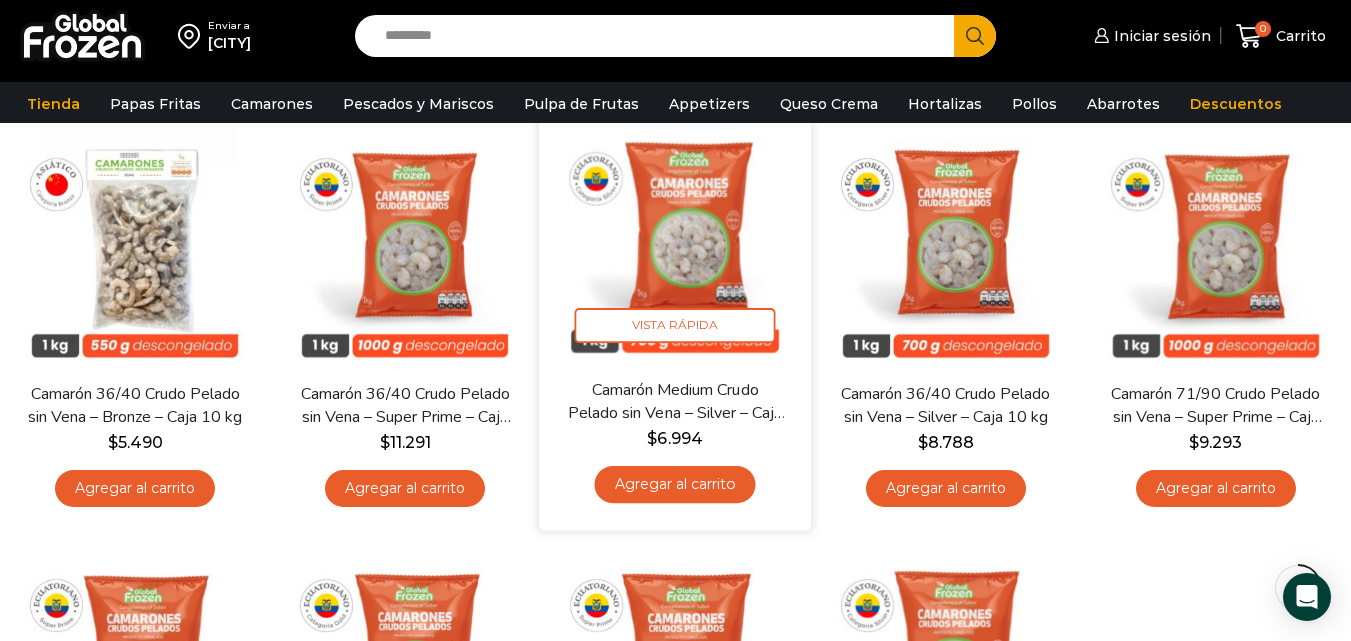 click on "Agregar al carrito" at bounding box center (675, 484) 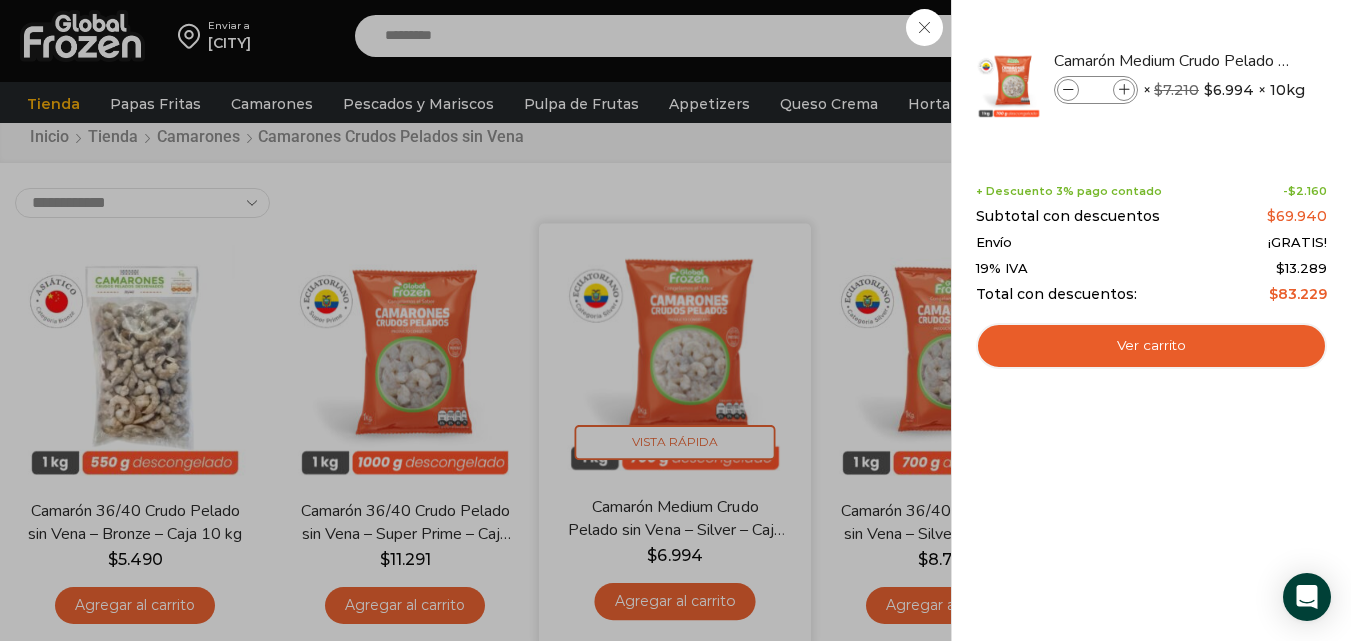 scroll, scrollTop: 0, scrollLeft: 0, axis: both 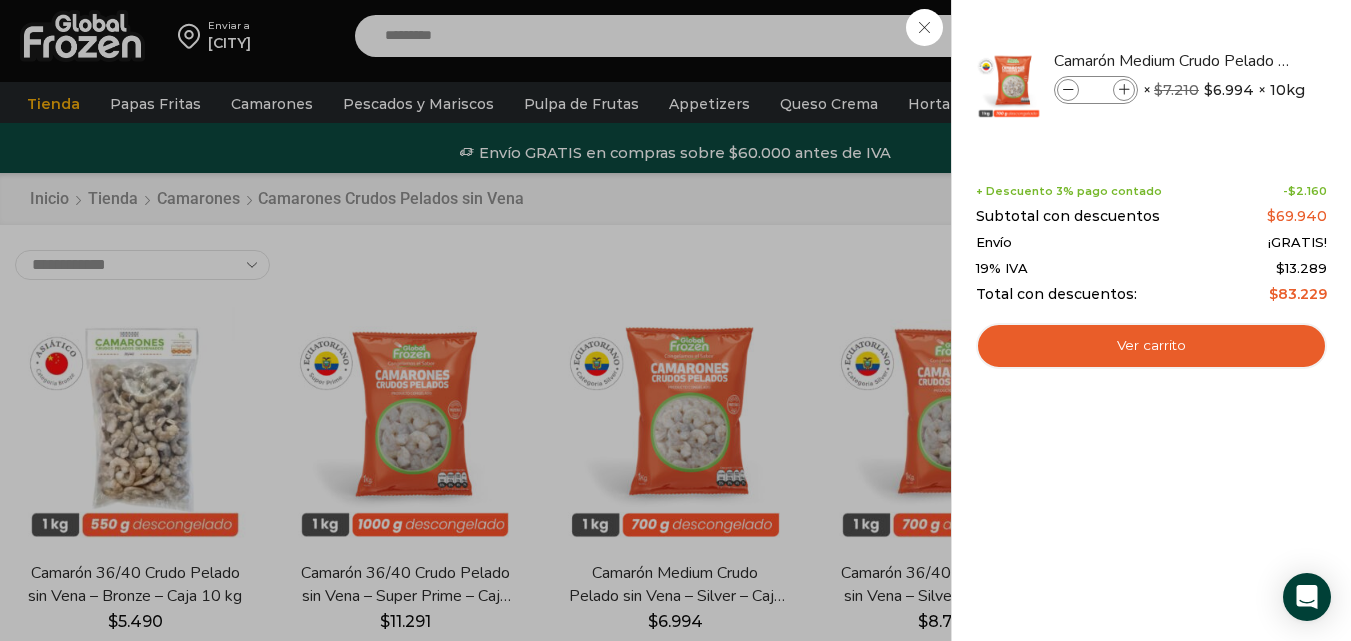 click on "1
Carrito
1
1
Shopping Cart
*" at bounding box center (1281, 36) 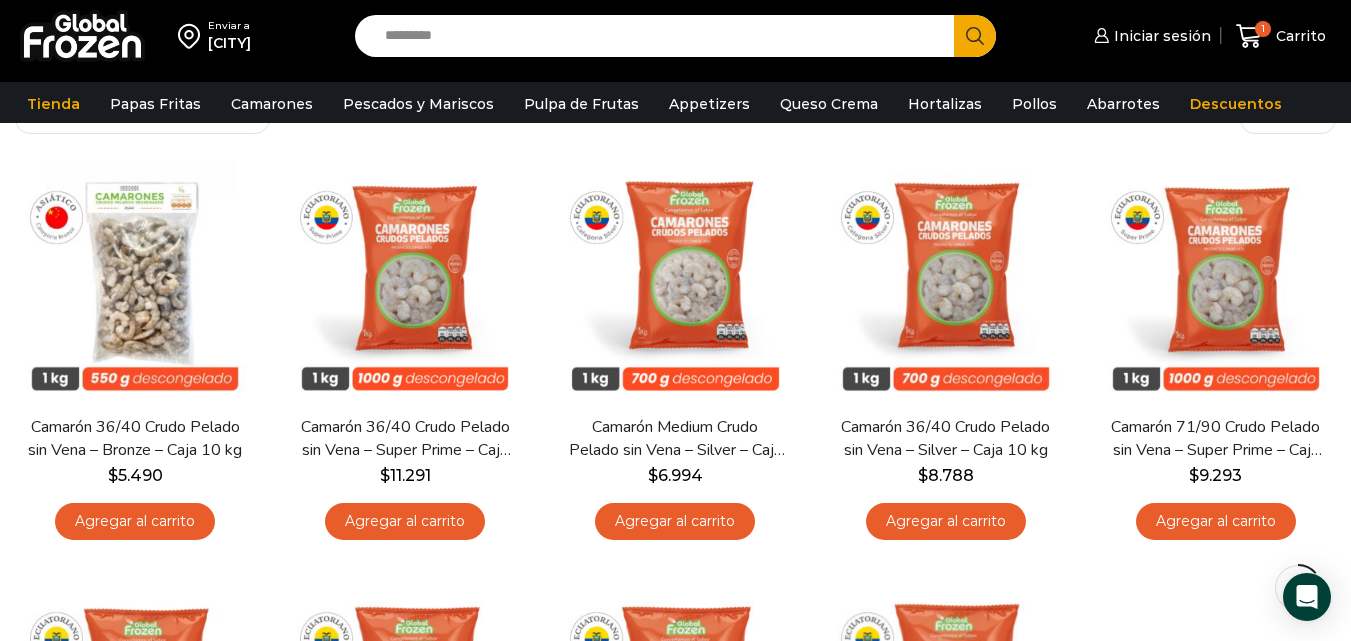 scroll, scrollTop: 139, scrollLeft: 0, axis: vertical 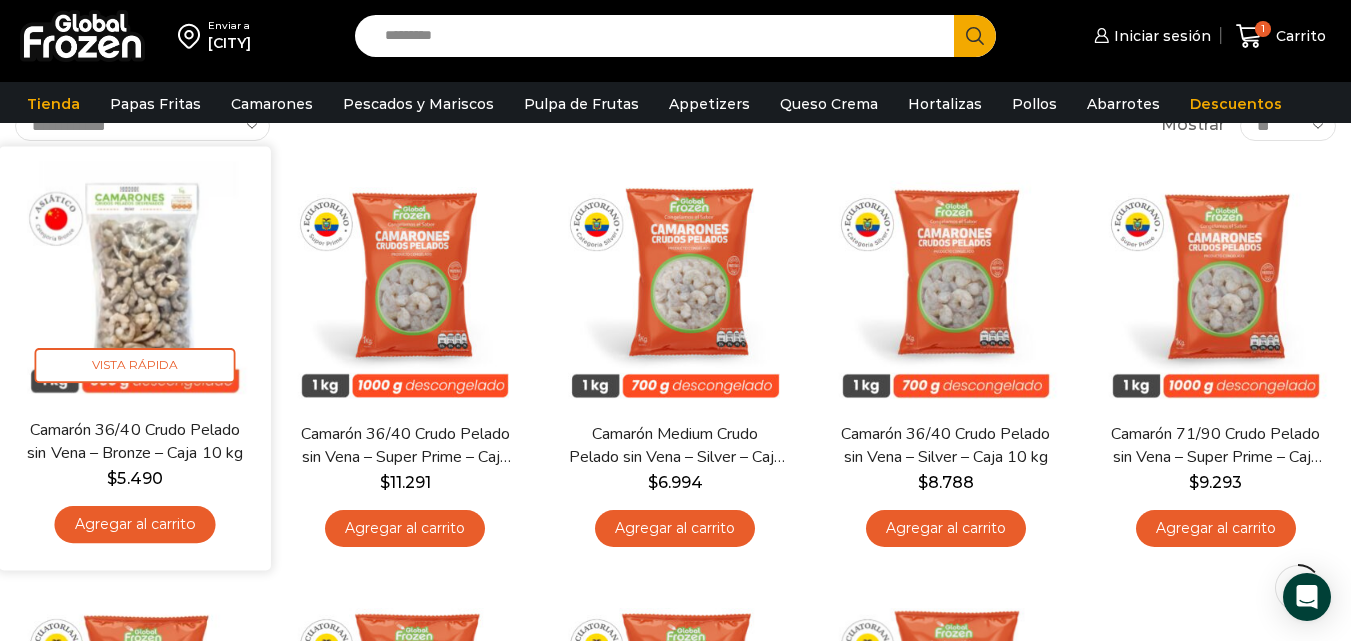 click on "Agregar al carrito" at bounding box center (135, 524) 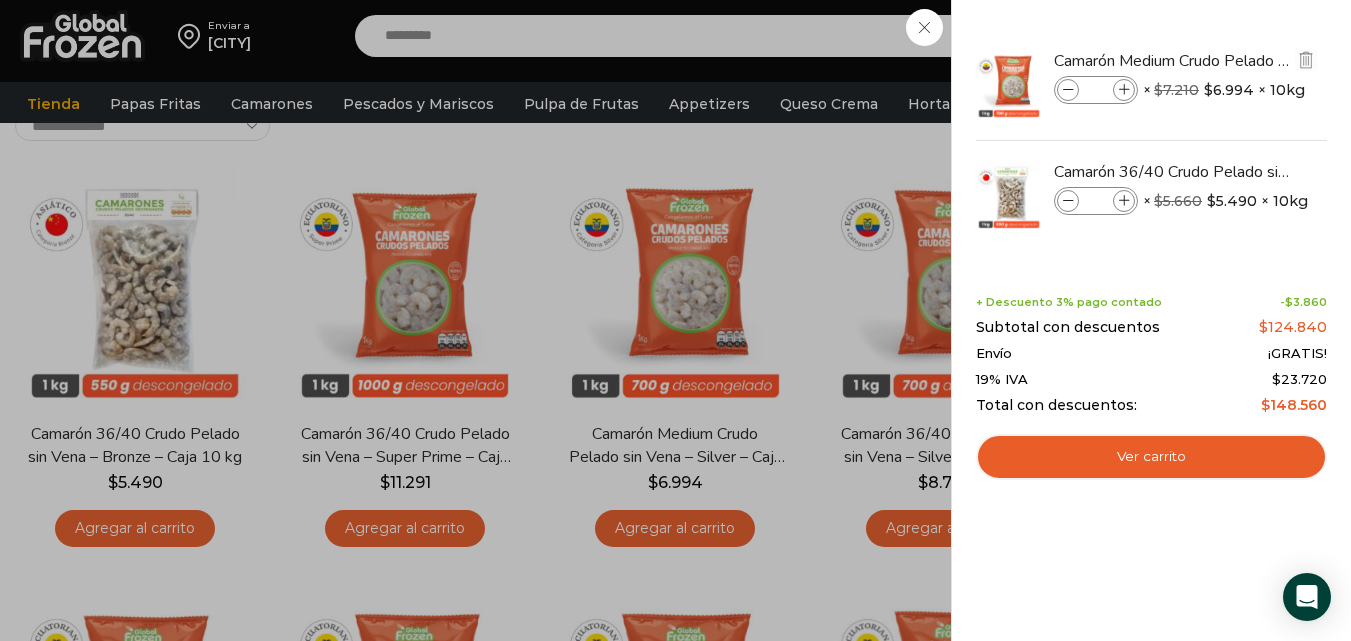 click at bounding box center [1068, 90] 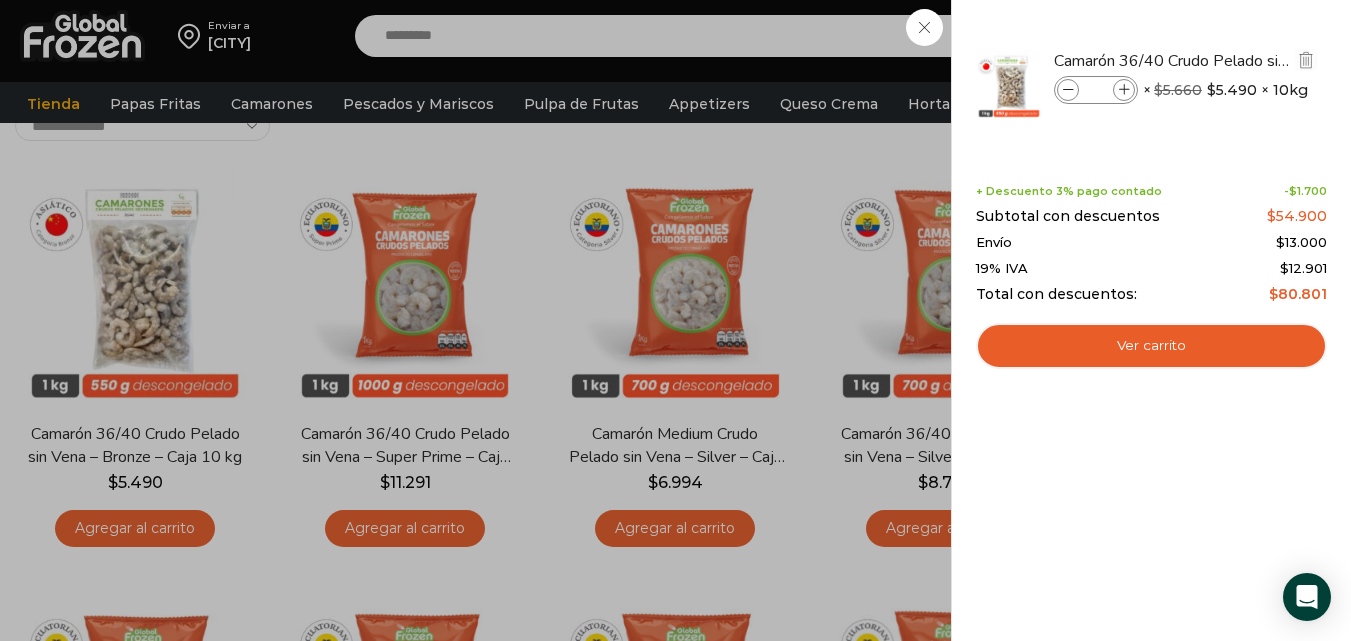 click at bounding box center [1124, 90] 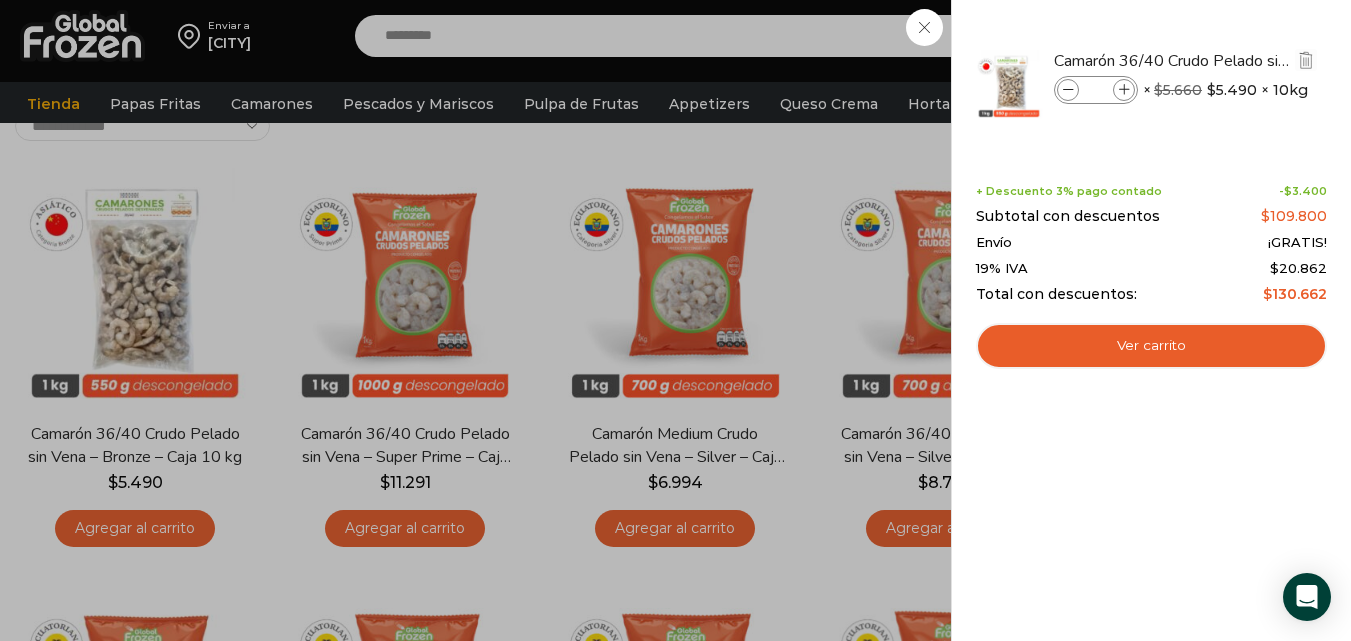 click at bounding box center [1124, 90] 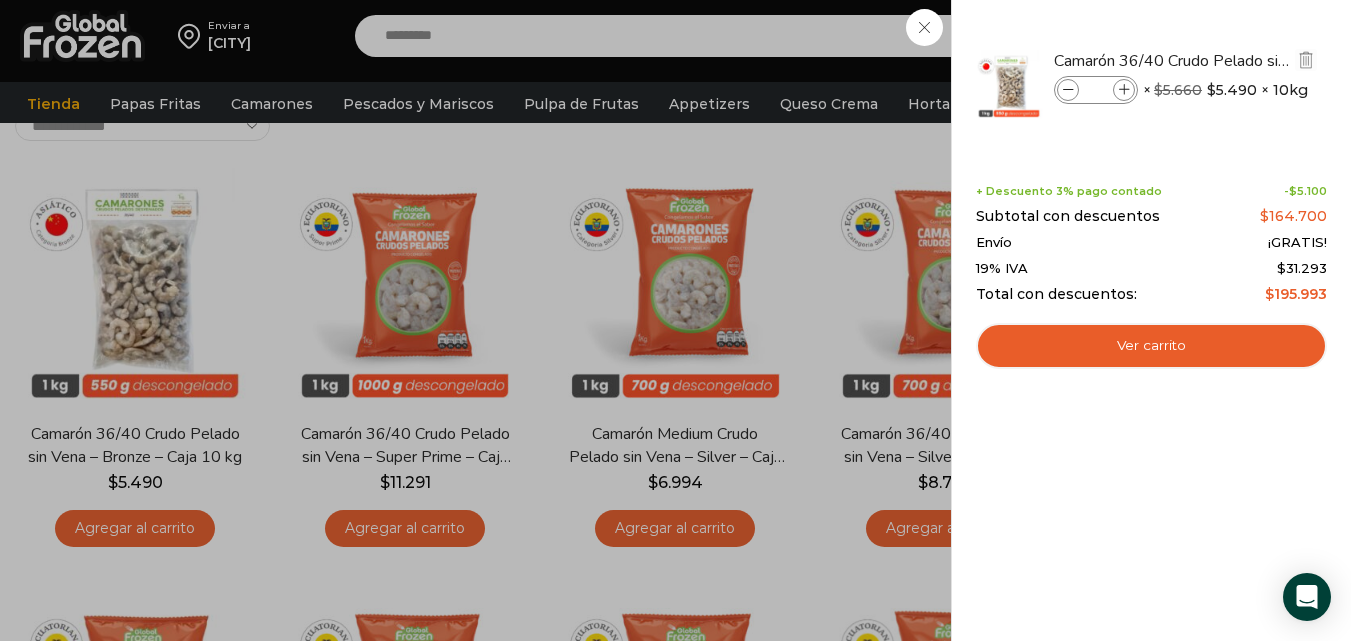 click at bounding box center (1068, 90) 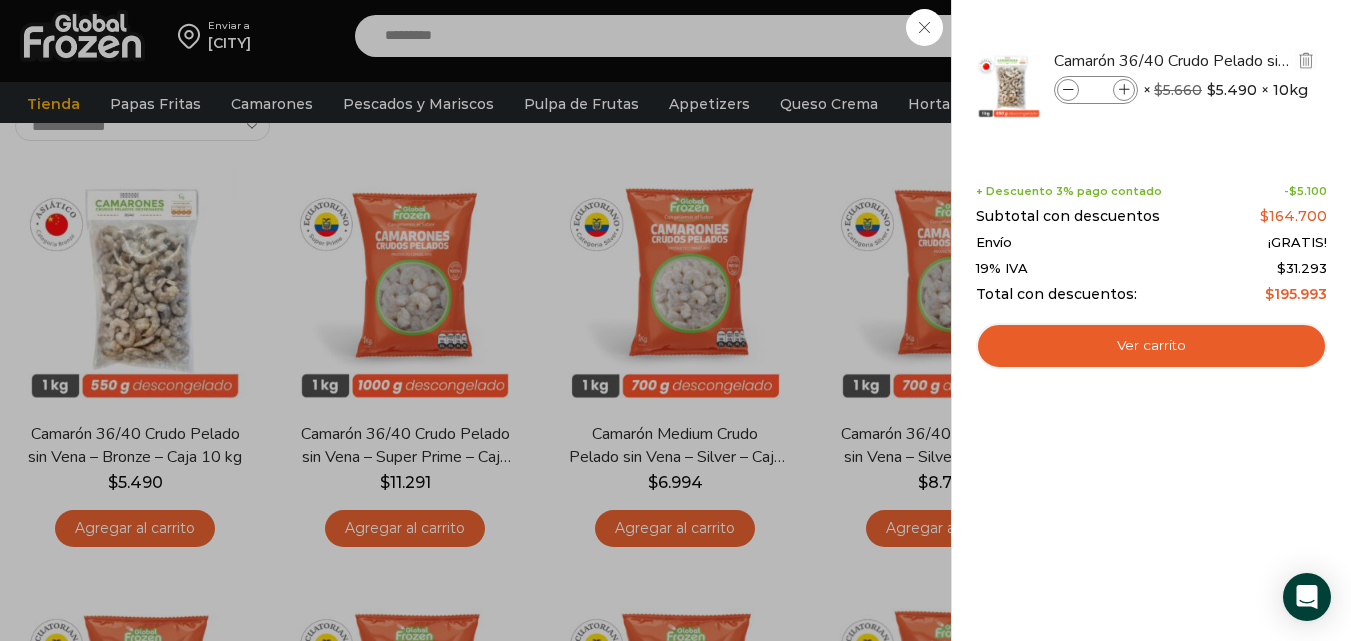 click at bounding box center (1068, 90) 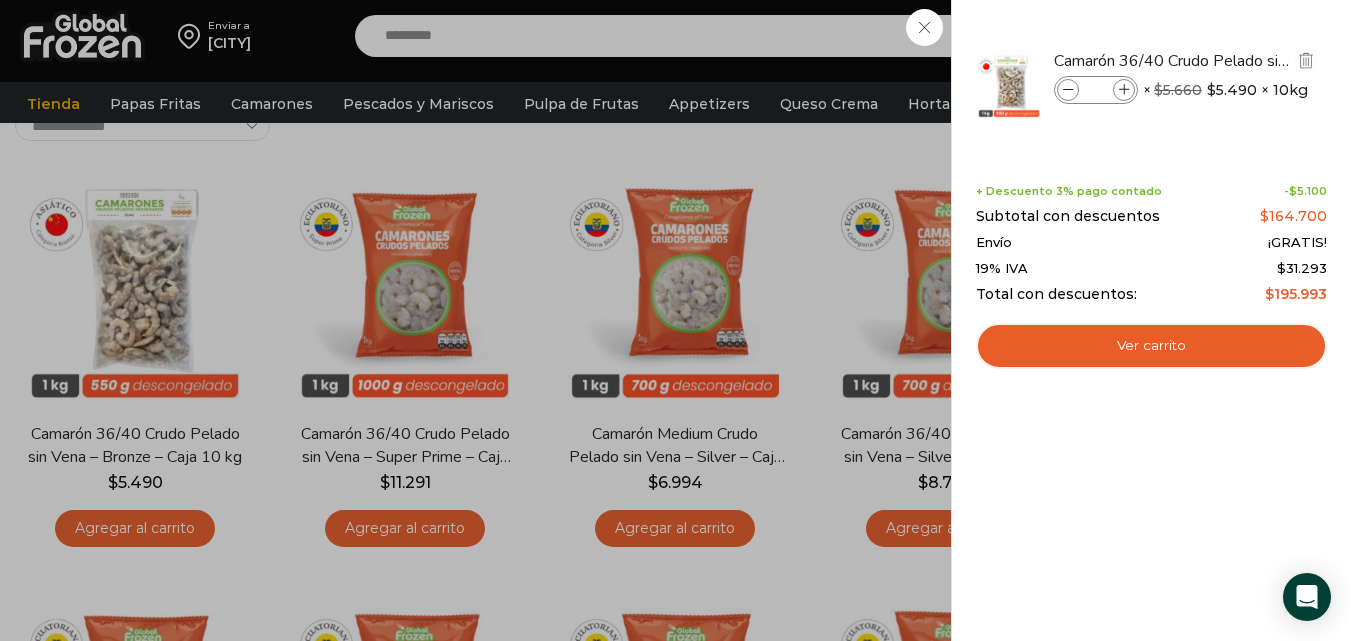 click at bounding box center (1068, 90) 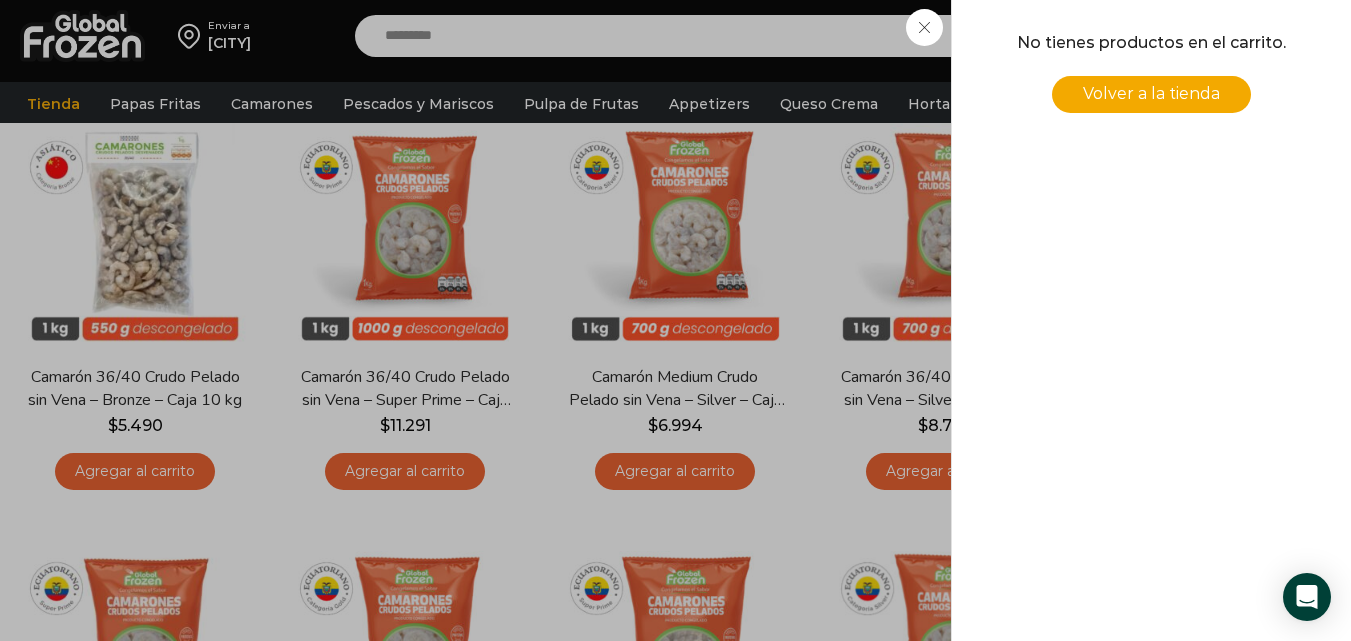 scroll, scrollTop: 252, scrollLeft: 0, axis: vertical 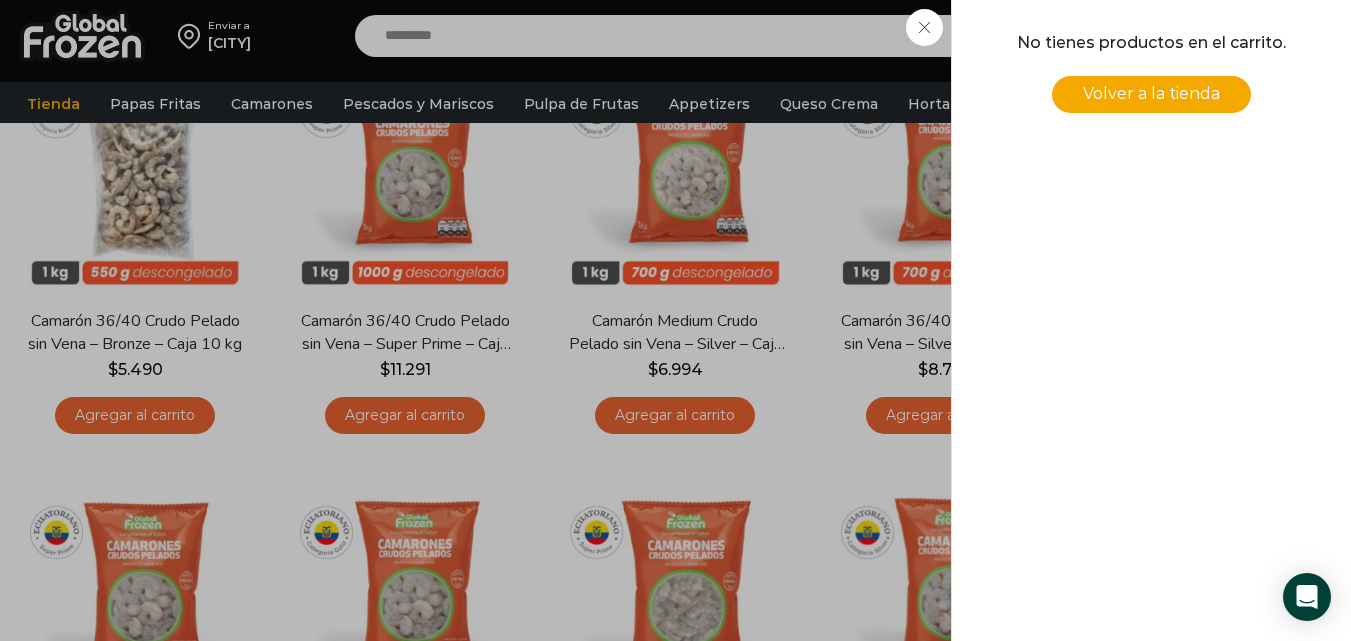 click on "0
Carrito
0
0
Shopping Cart" at bounding box center [1281, 36] 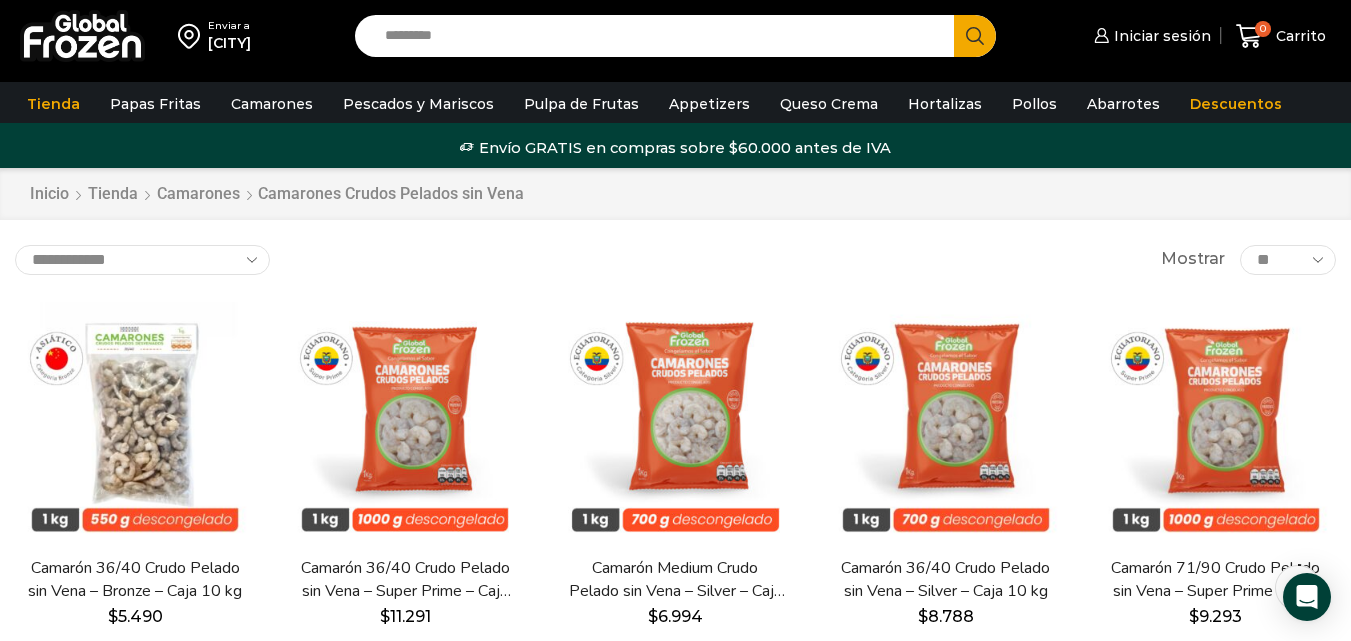 scroll, scrollTop: 0, scrollLeft: 0, axis: both 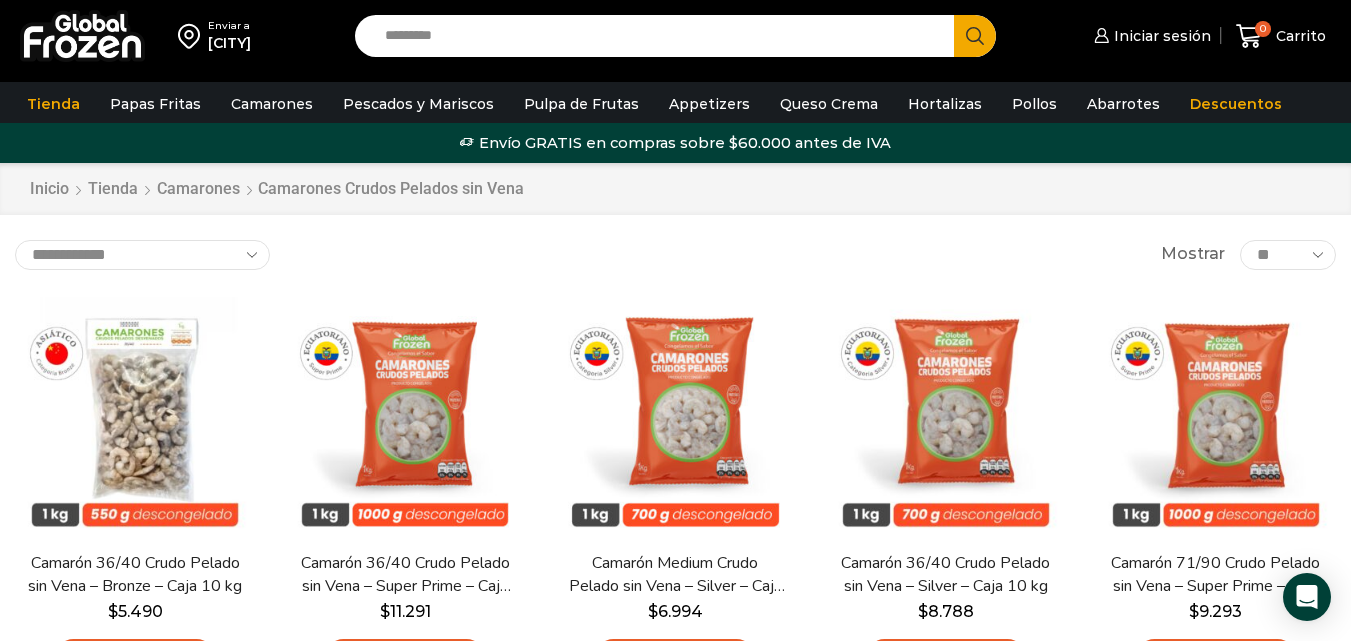 click on "[SEARCH INPUT]" at bounding box center [659, 36] 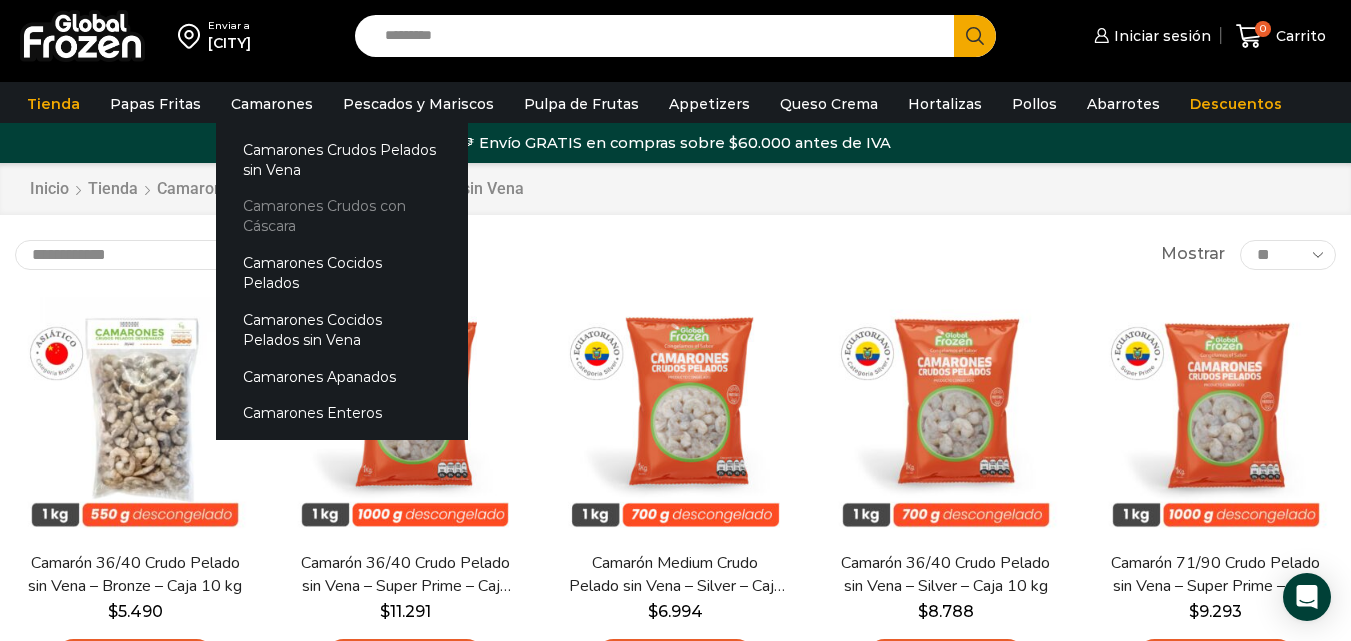 click on "Camarones Crudos con Cáscara" at bounding box center [342, 216] 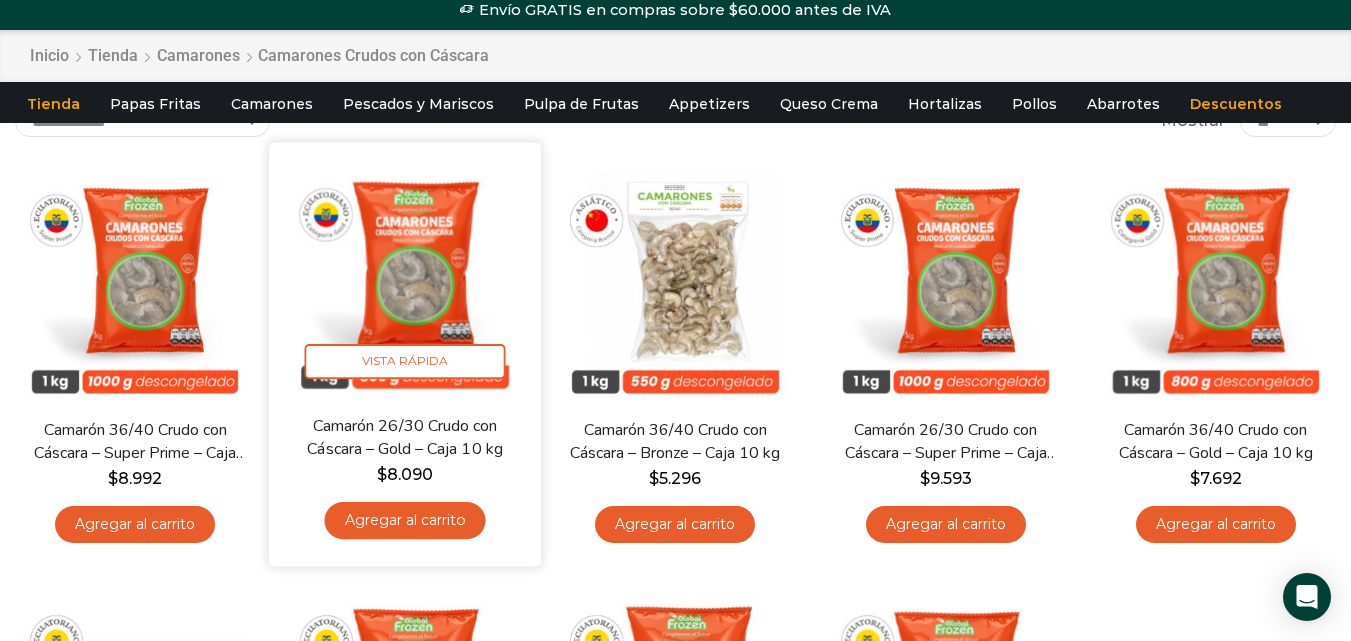 scroll, scrollTop: 0, scrollLeft: 0, axis: both 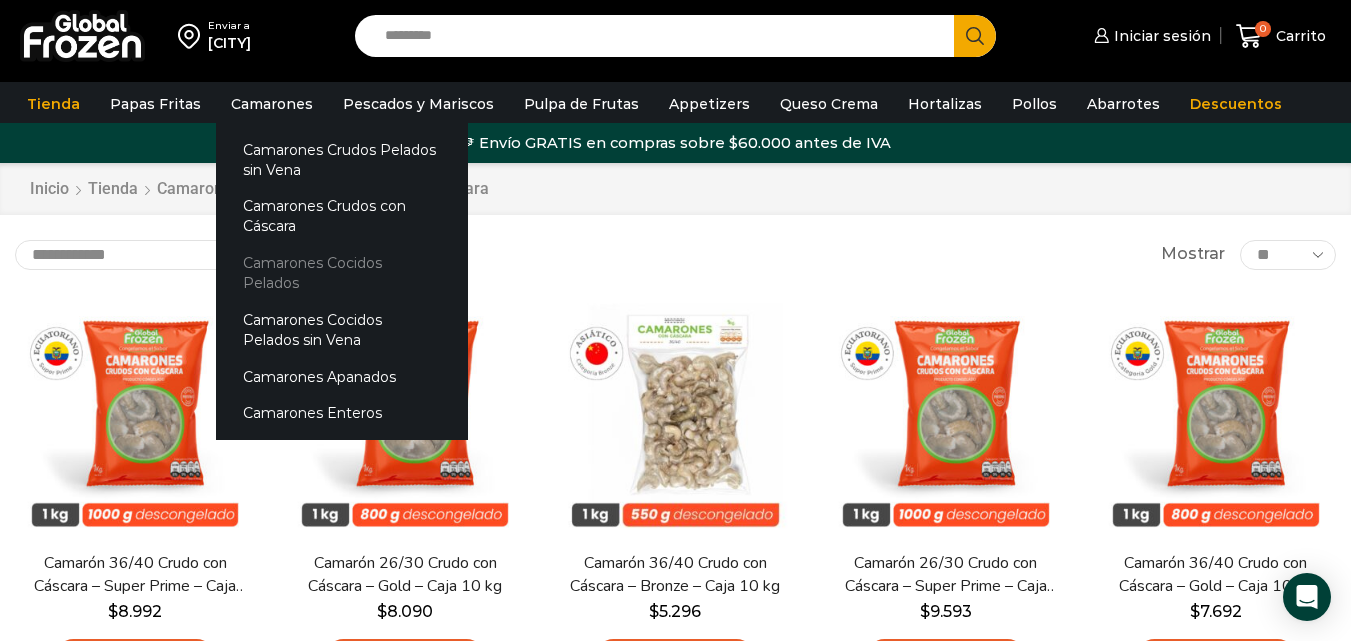 click on "Camarones Cocidos Pelados" at bounding box center [342, 273] 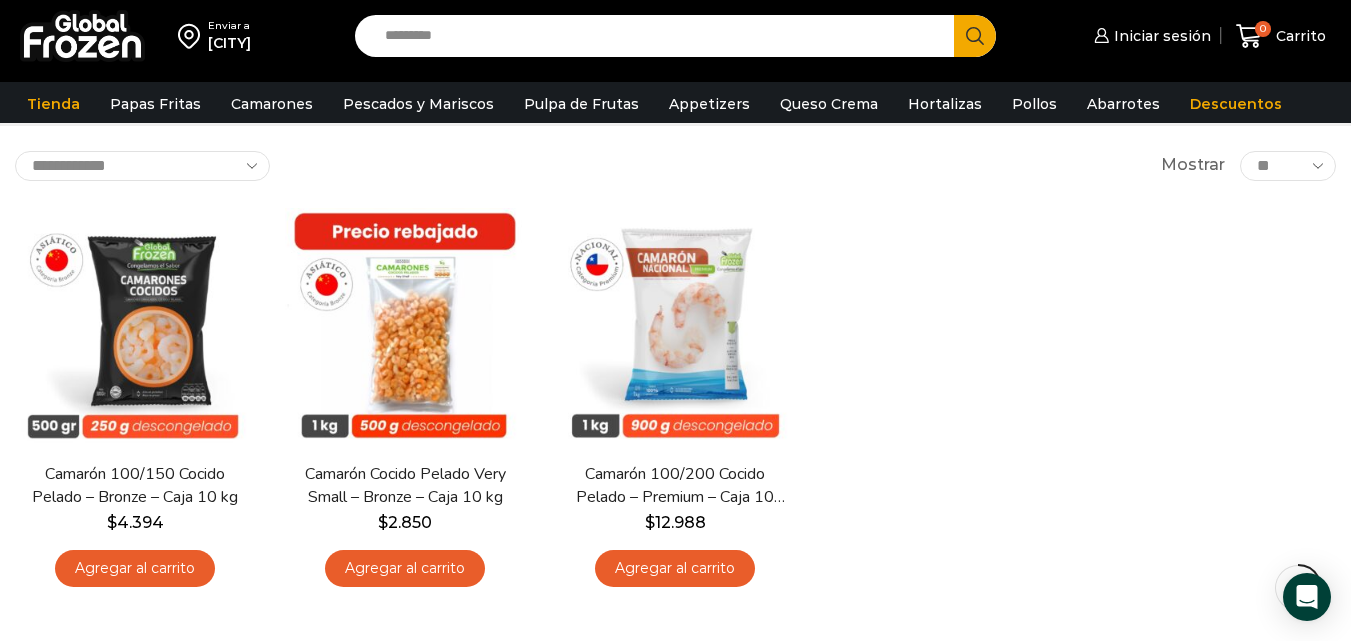 scroll, scrollTop: 109, scrollLeft: 0, axis: vertical 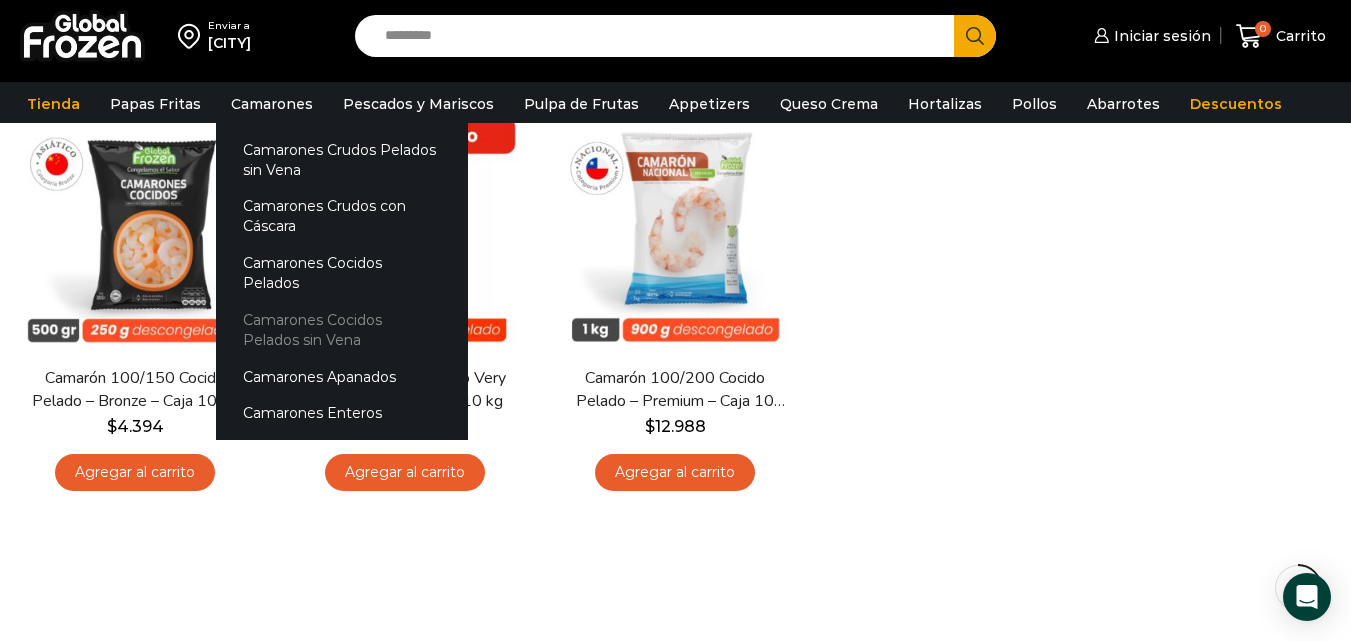 click on "Camarones Cocidos Pelados sin Vena" at bounding box center (342, 329) 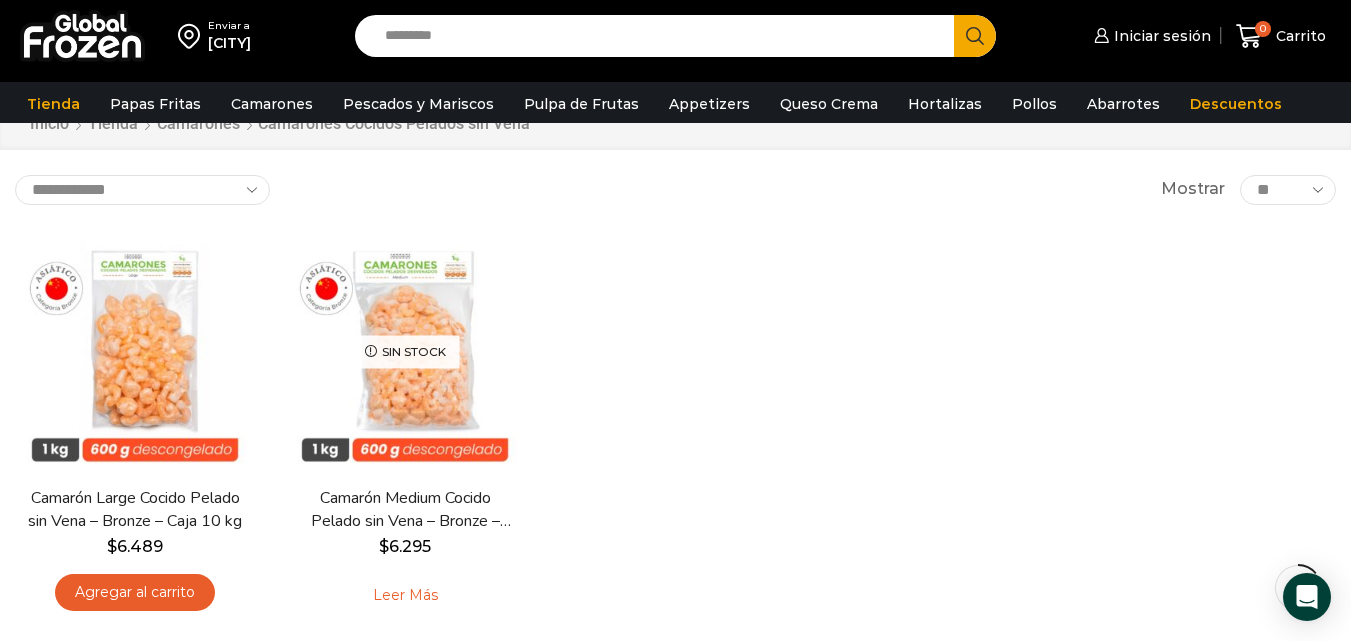 scroll, scrollTop: 91, scrollLeft: 0, axis: vertical 